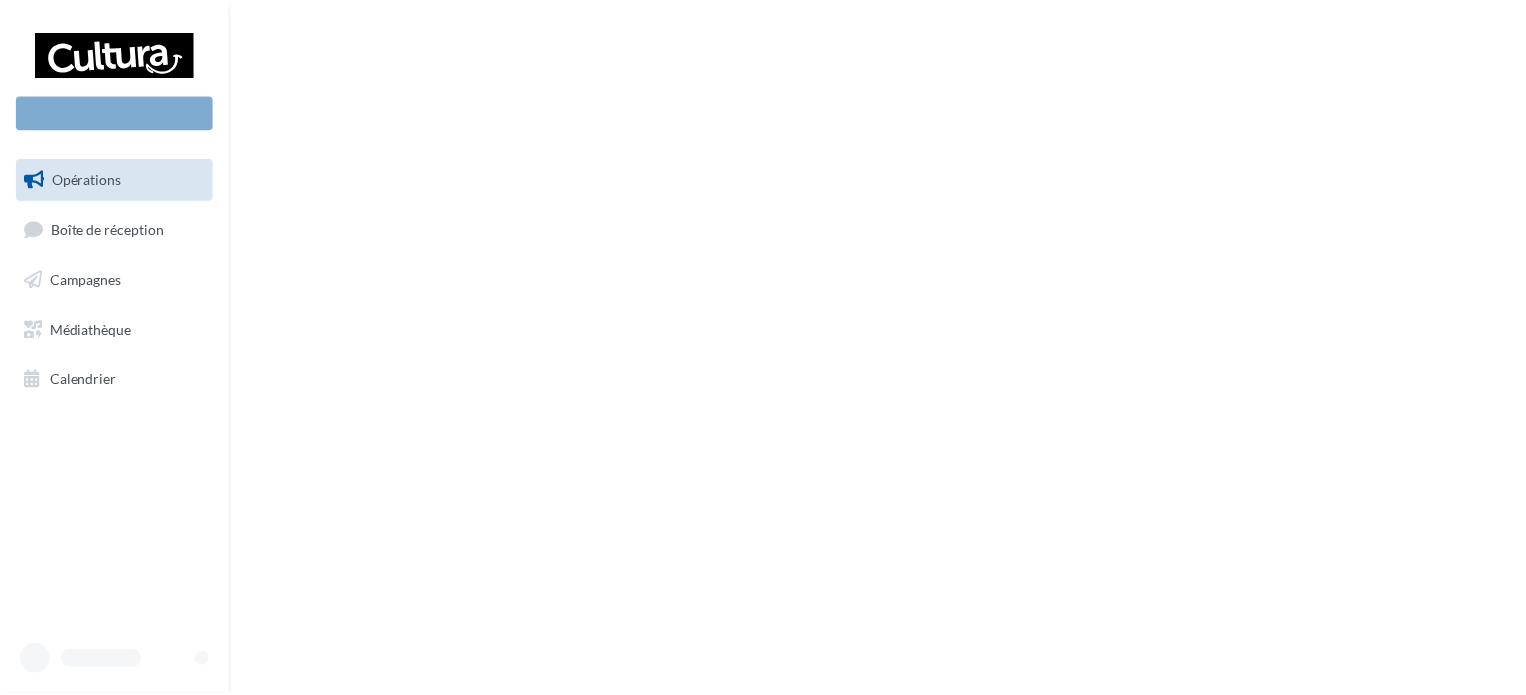 scroll, scrollTop: 0, scrollLeft: 0, axis: both 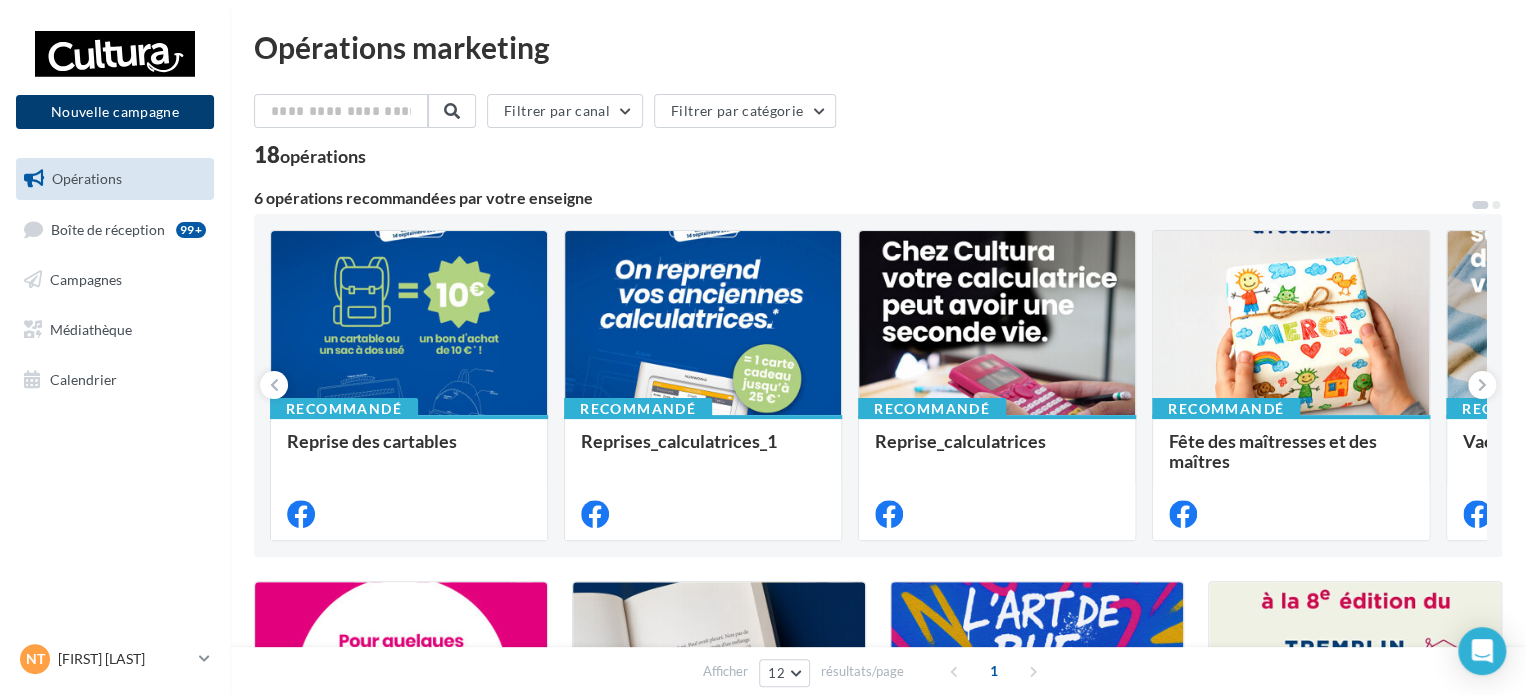 click on "Nouvelle campagne" at bounding box center [115, 112] 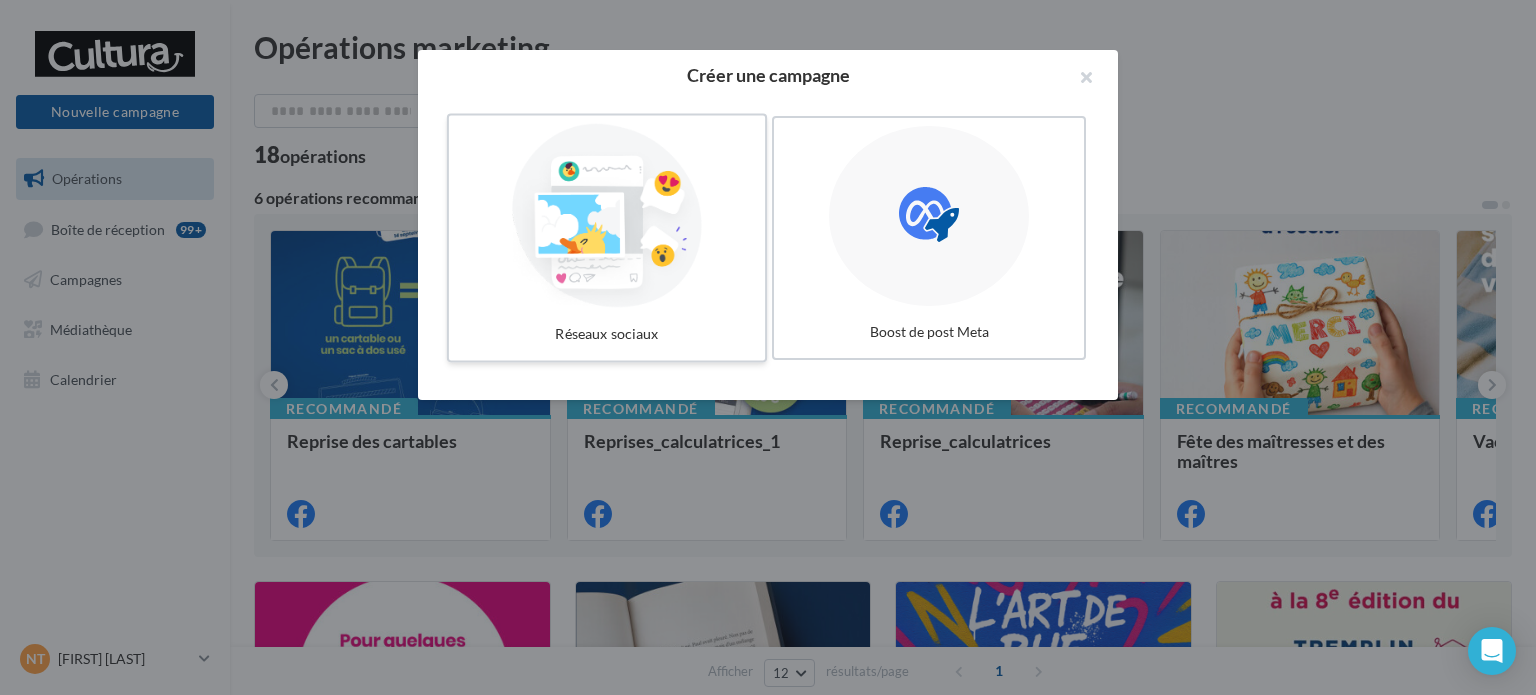 click at bounding box center [607, 216] 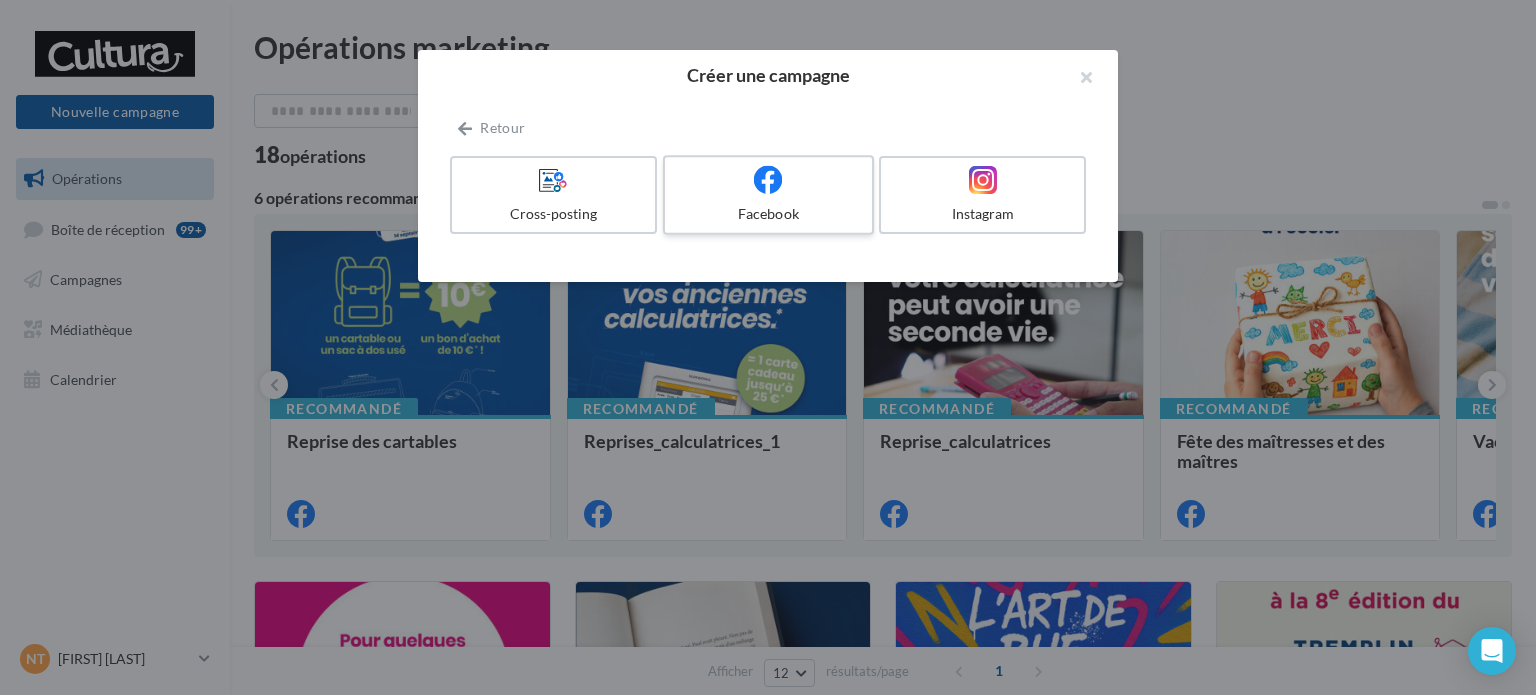 click on "Facebook" at bounding box center [768, 195] 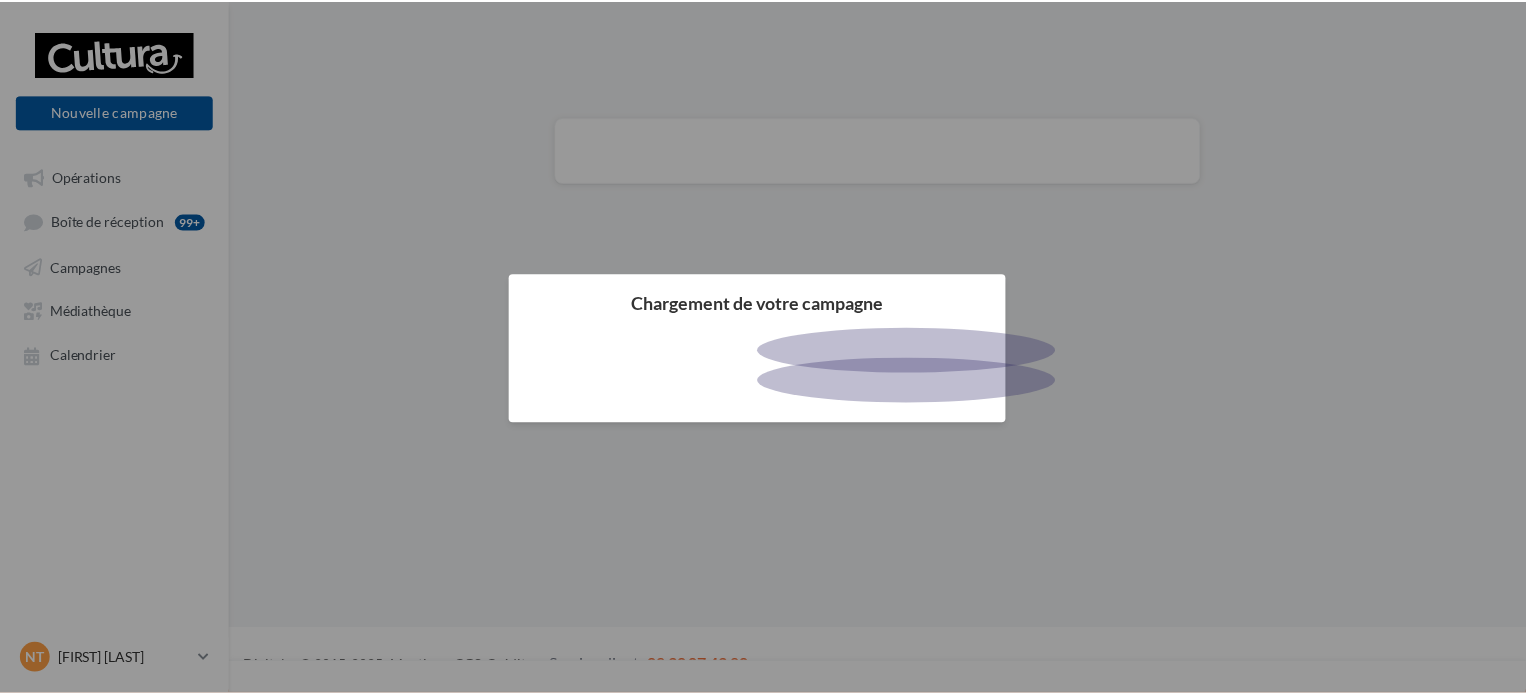 scroll, scrollTop: 0, scrollLeft: 0, axis: both 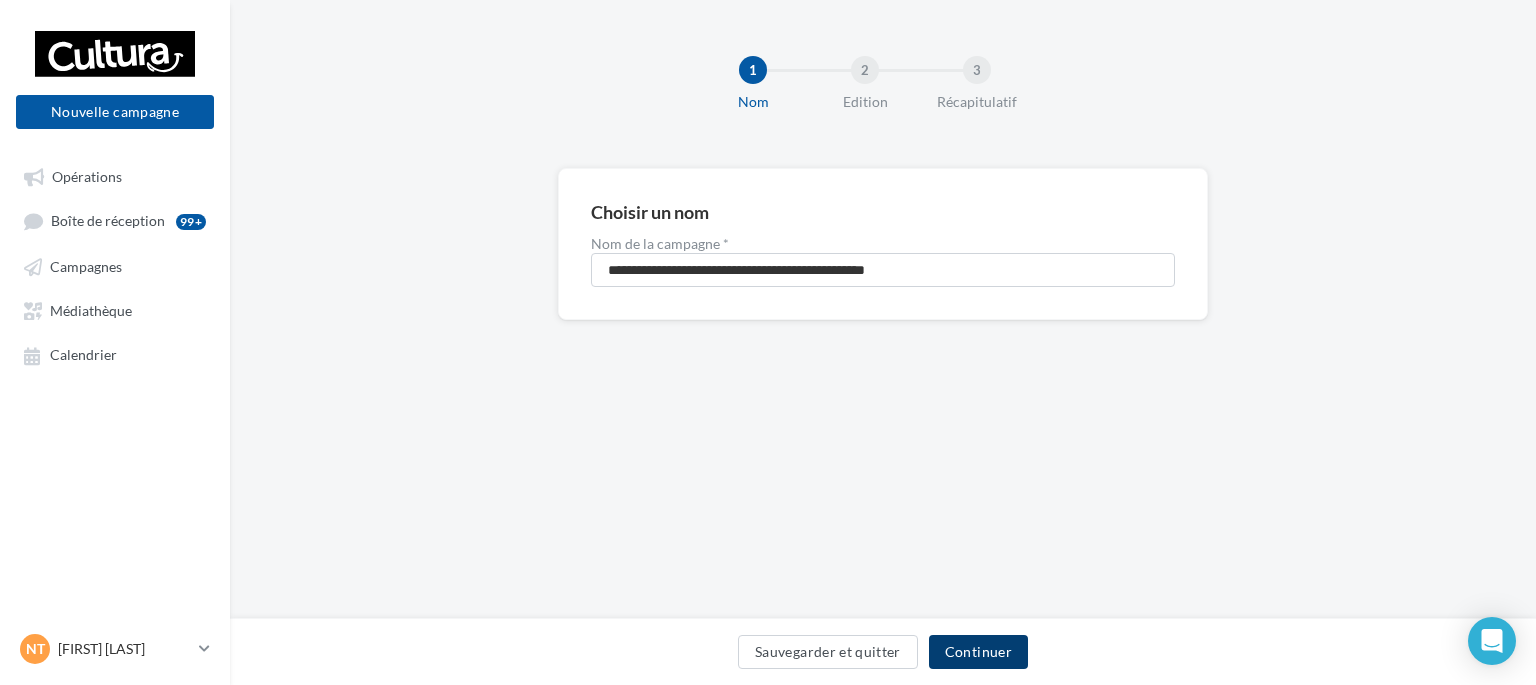 click on "Continuer" at bounding box center (978, 652) 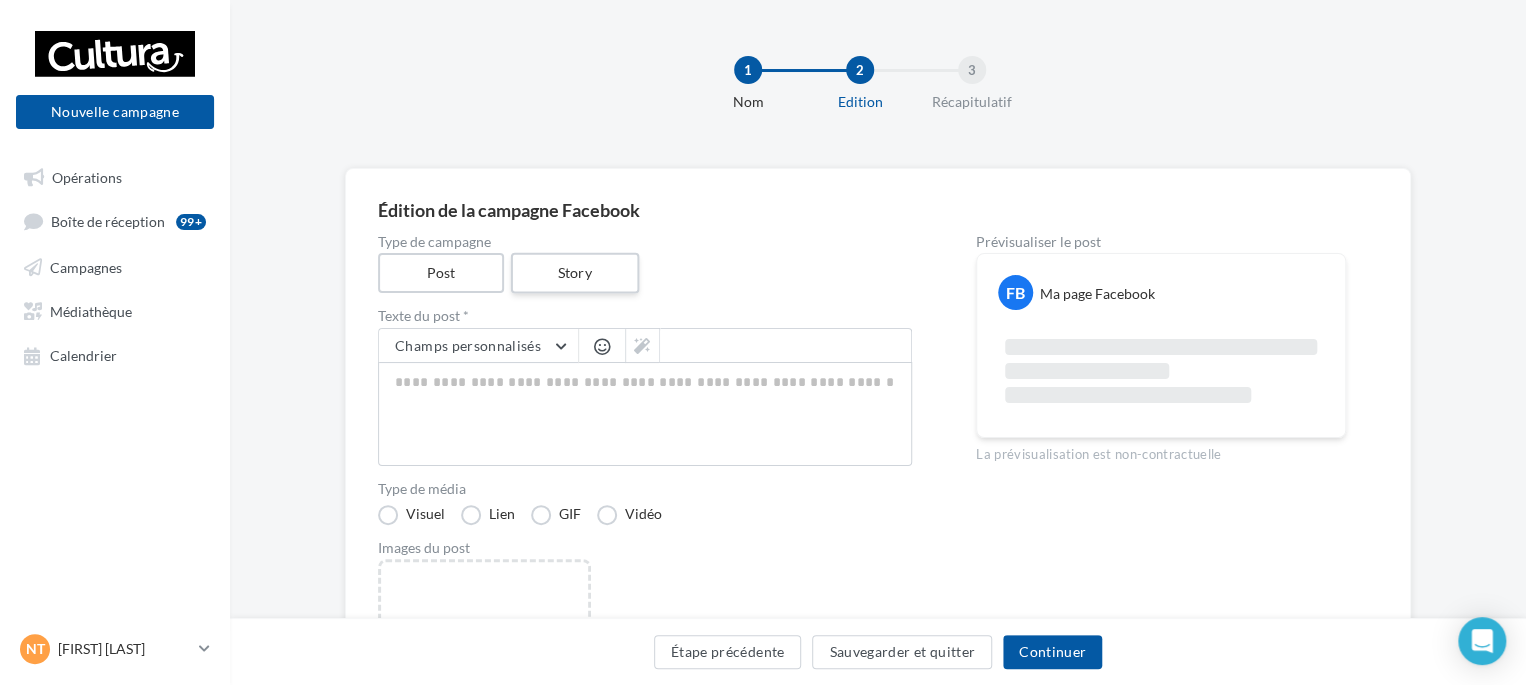 click on "Story" at bounding box center [574, 273] 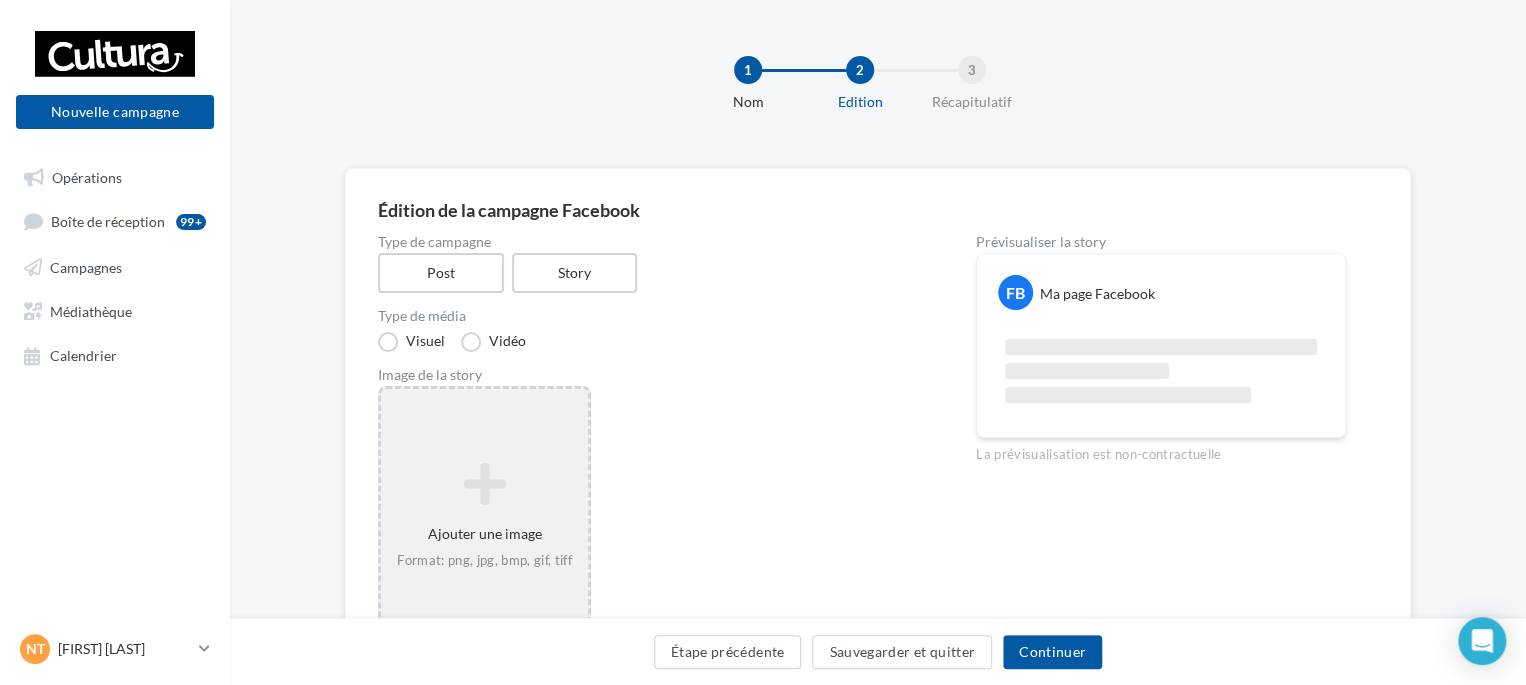 click at bounding box center [484, 484] 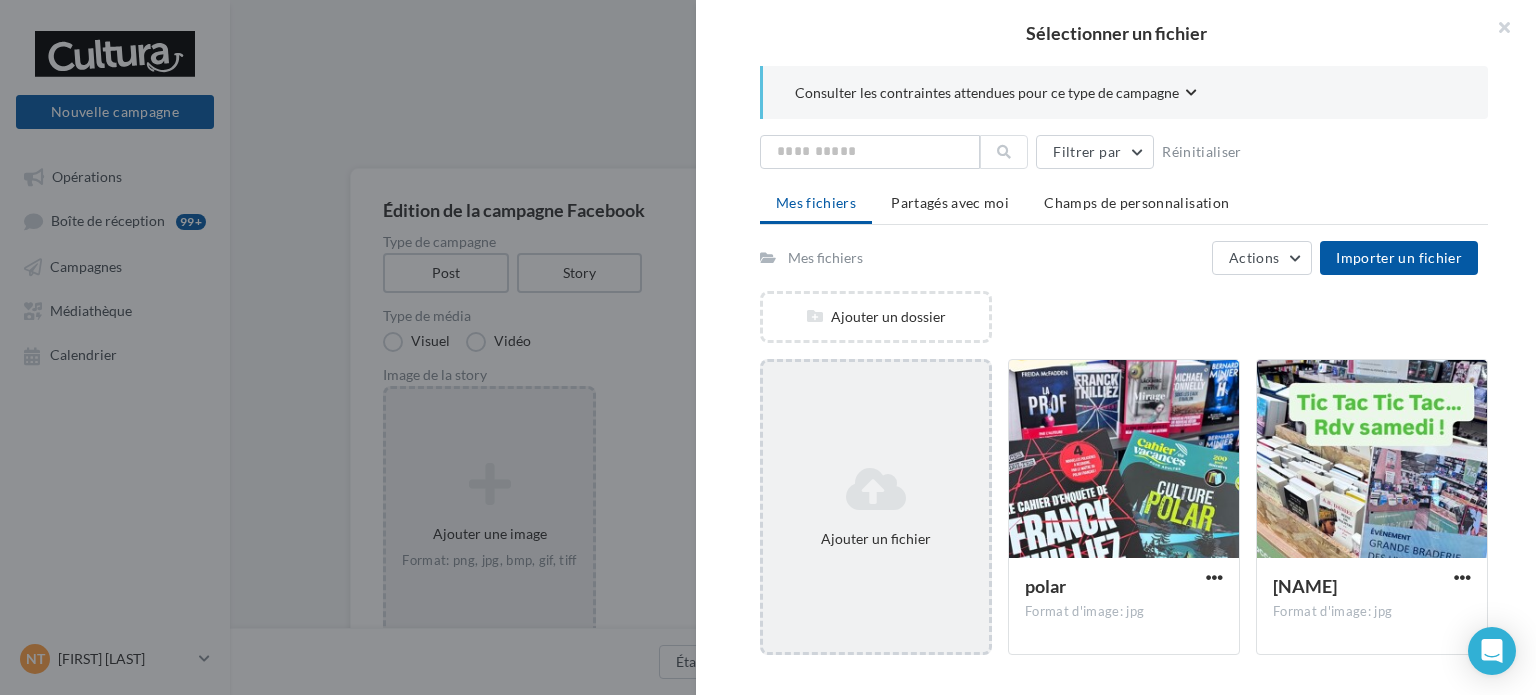 click on "Ajouter un fichier" at bounding box center [876, 317] 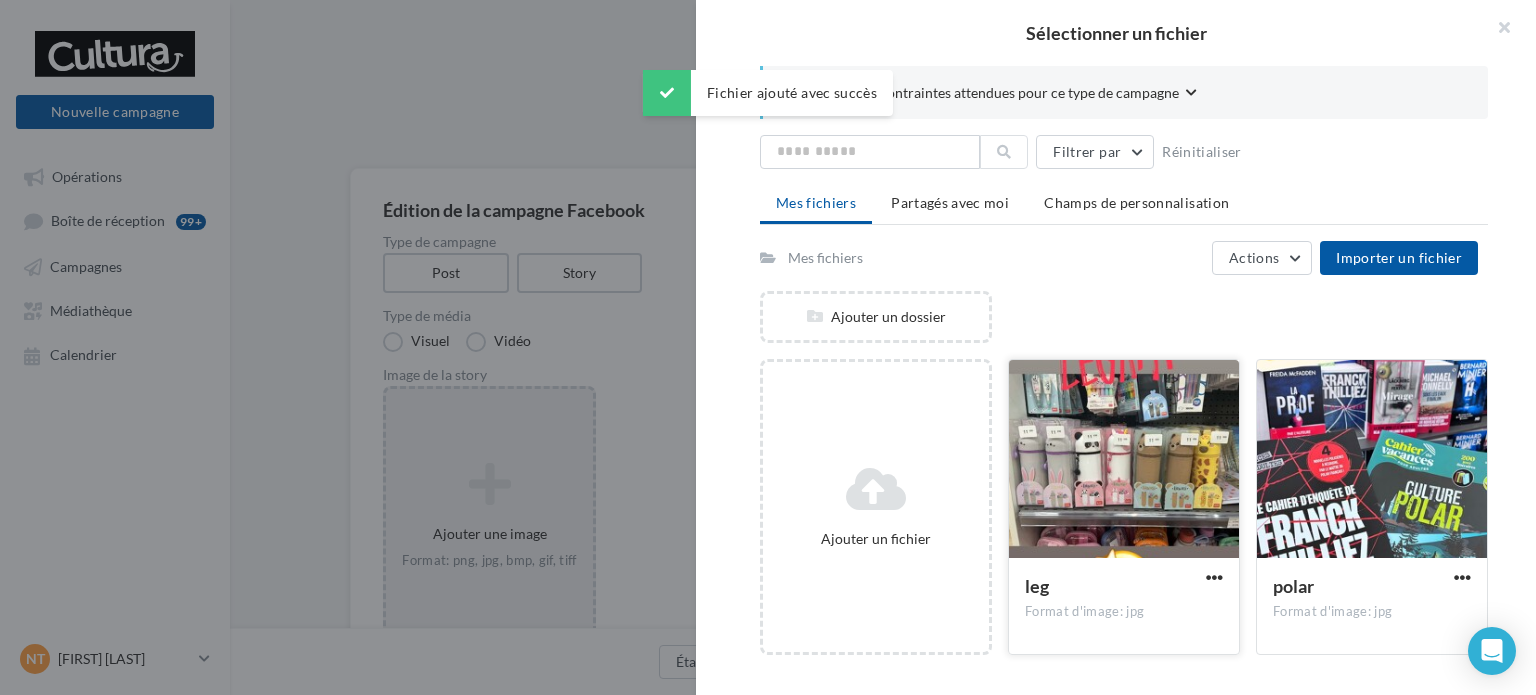 click at bounding box center (1124, 460) 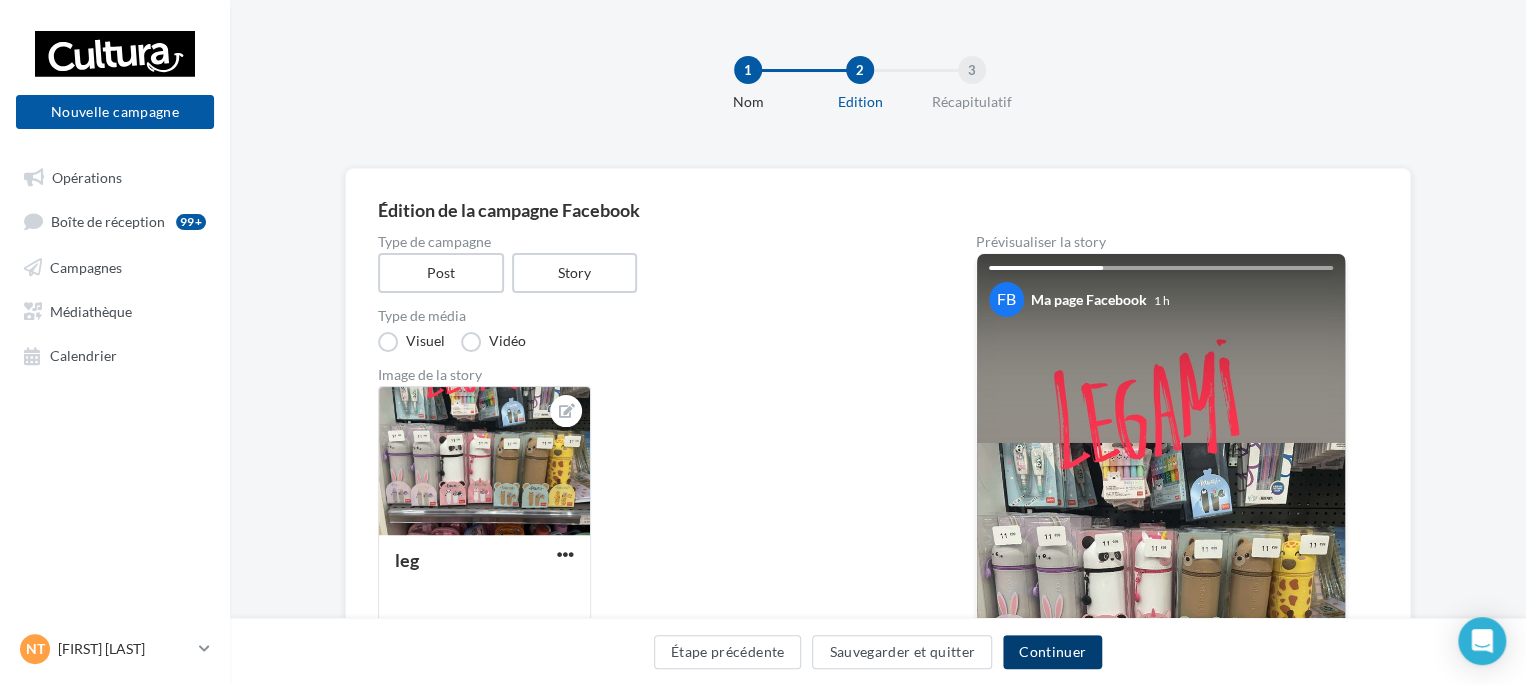 click on "Continuer" at bounding box center (1052, 652) 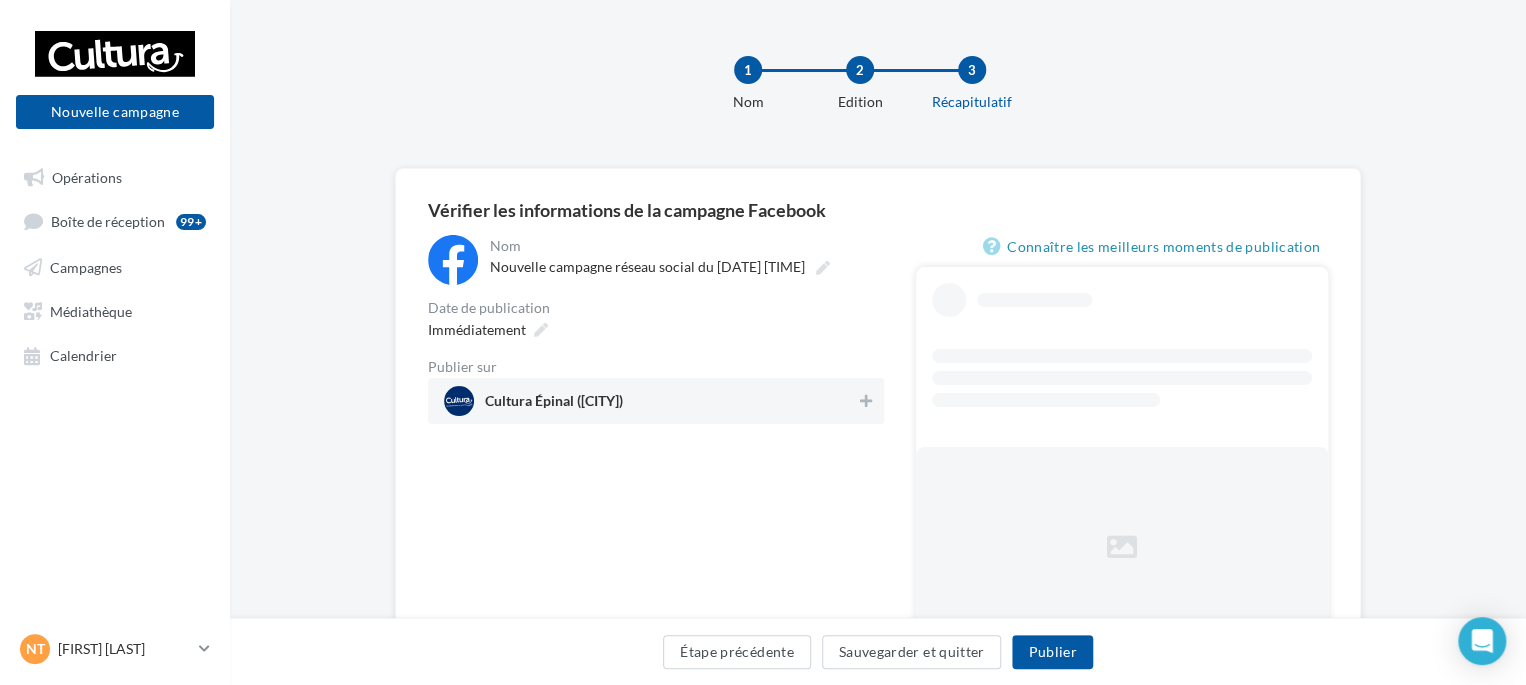 click on "Cultura [CITY] ([CITY])" at bounding box center [650, 401] 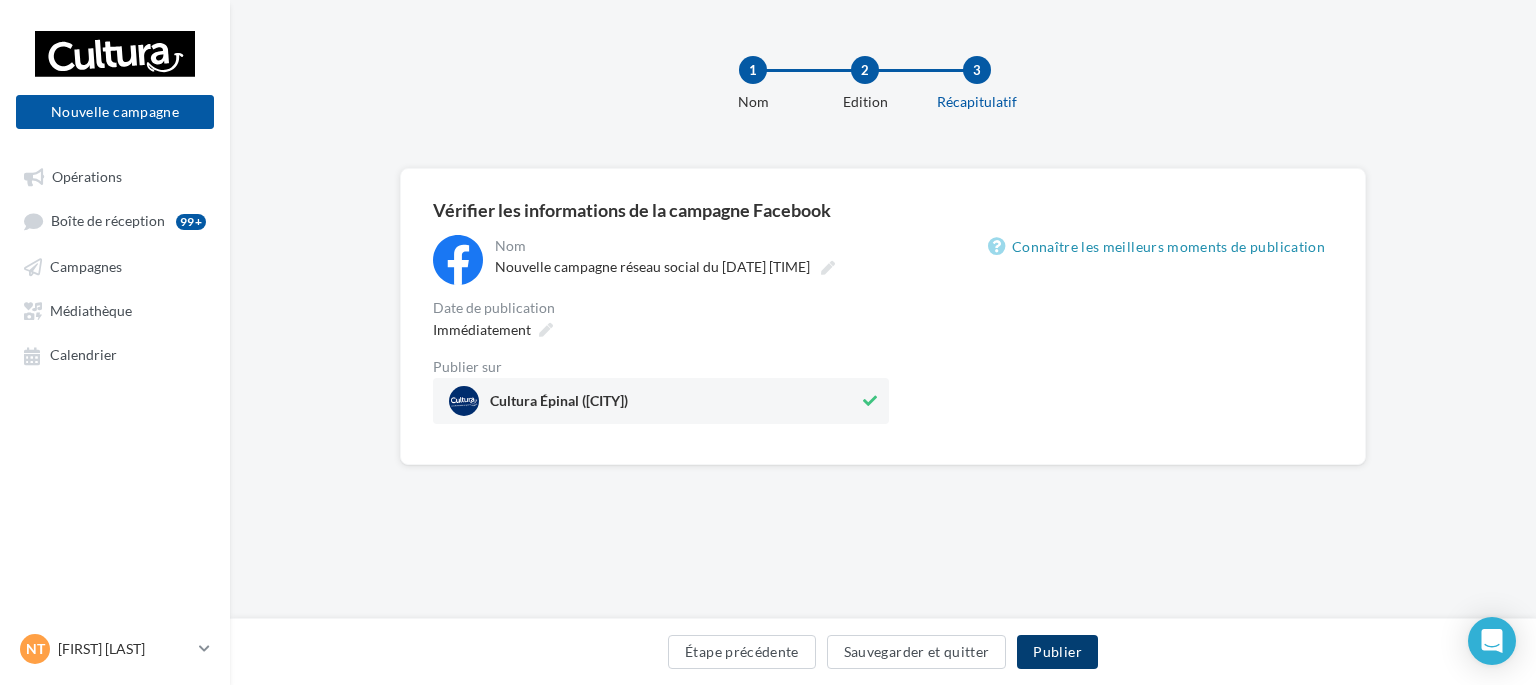 click on "Publier" at bounding box center (1057, 652) 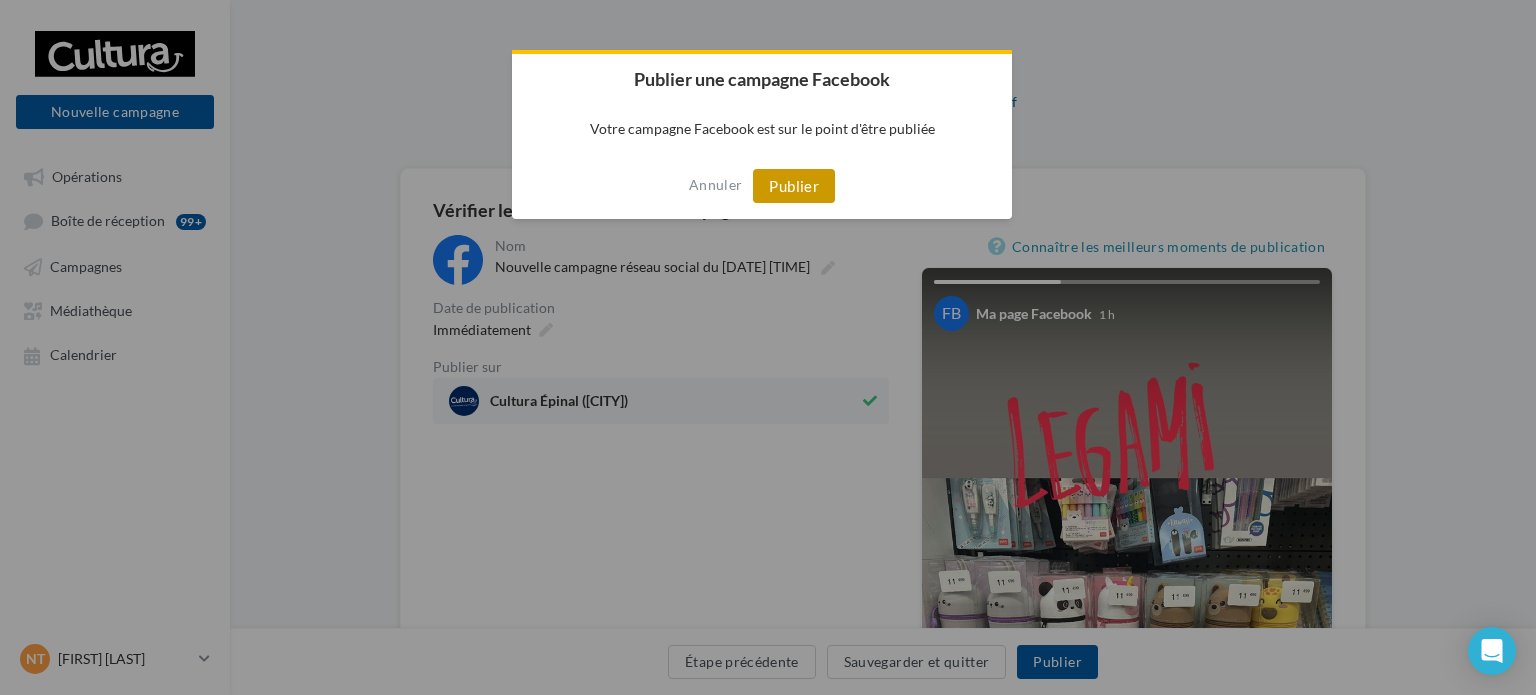 drag, startPoint x: 802, startPoint y: 191, endPoint x: 807, endPoint y: 227, distance: 36.345562 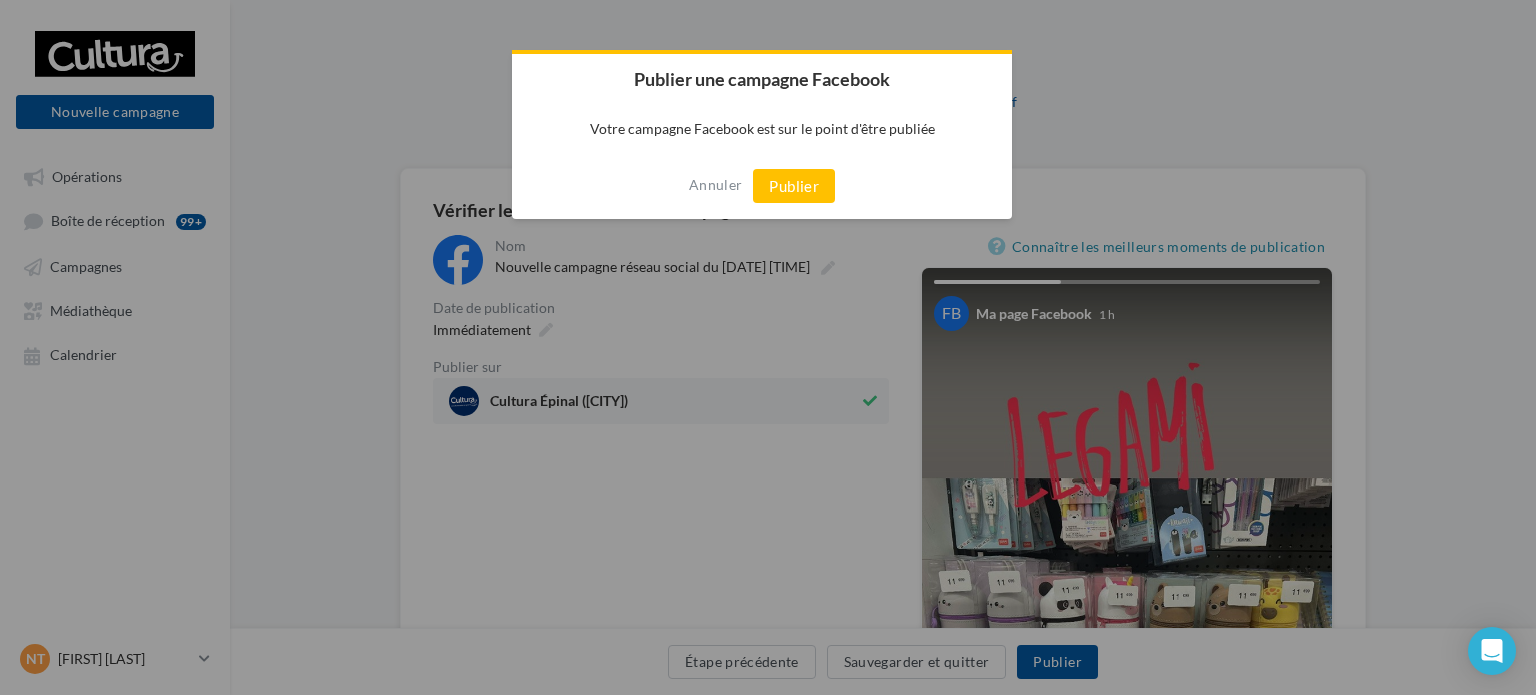 click on "Publier" at bounding box center [794, 186] 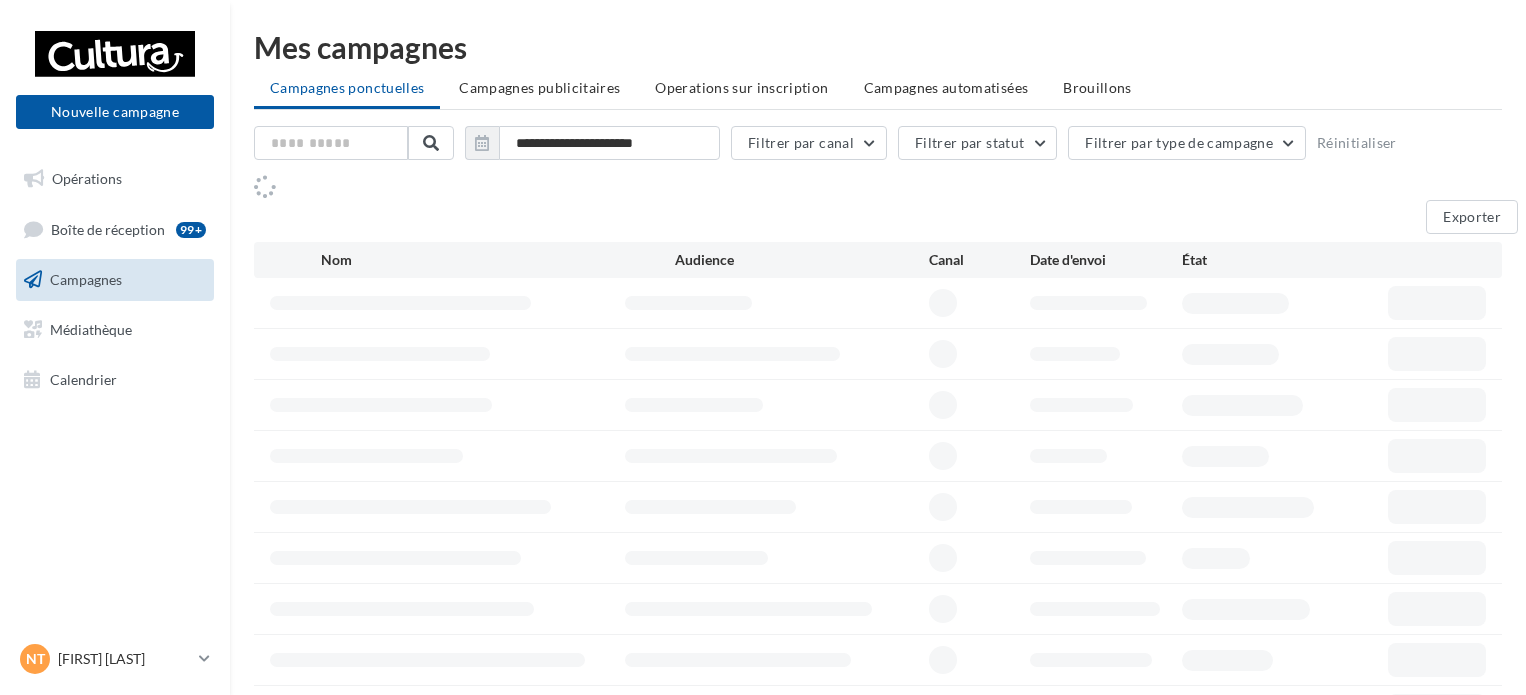 scroll, scrollTop: 0, scrollLeft: 0, axis: both 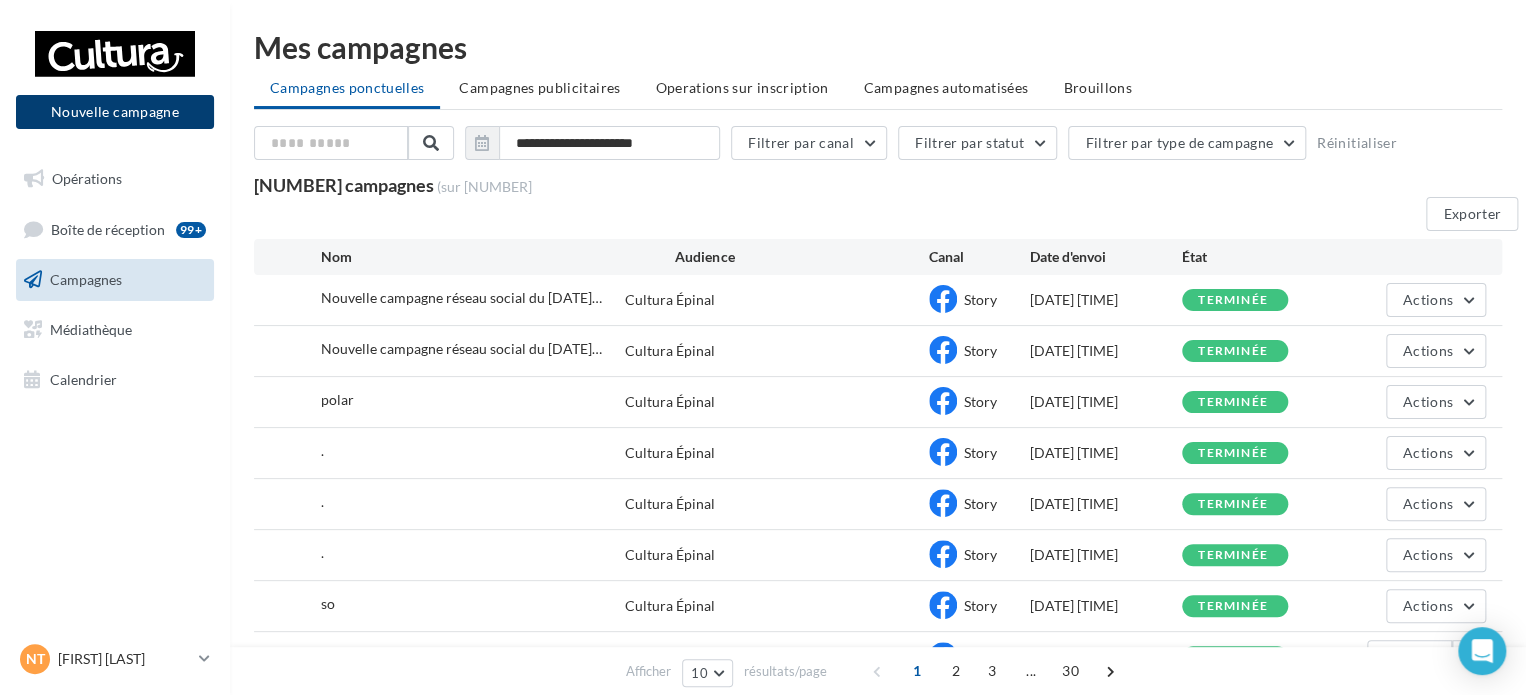 click on "Nouvelle campagne" at bounding box center [115, 112] 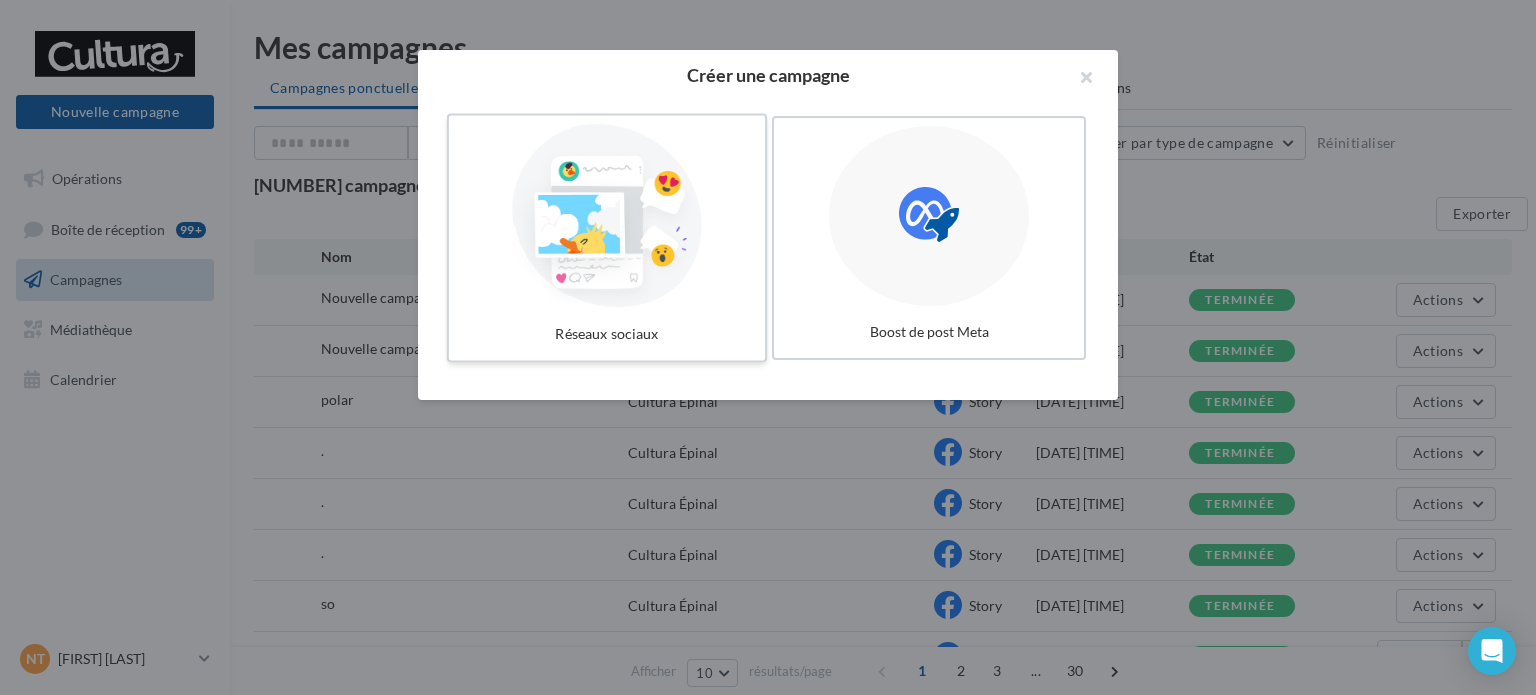 click at bounding box center (607, 216) 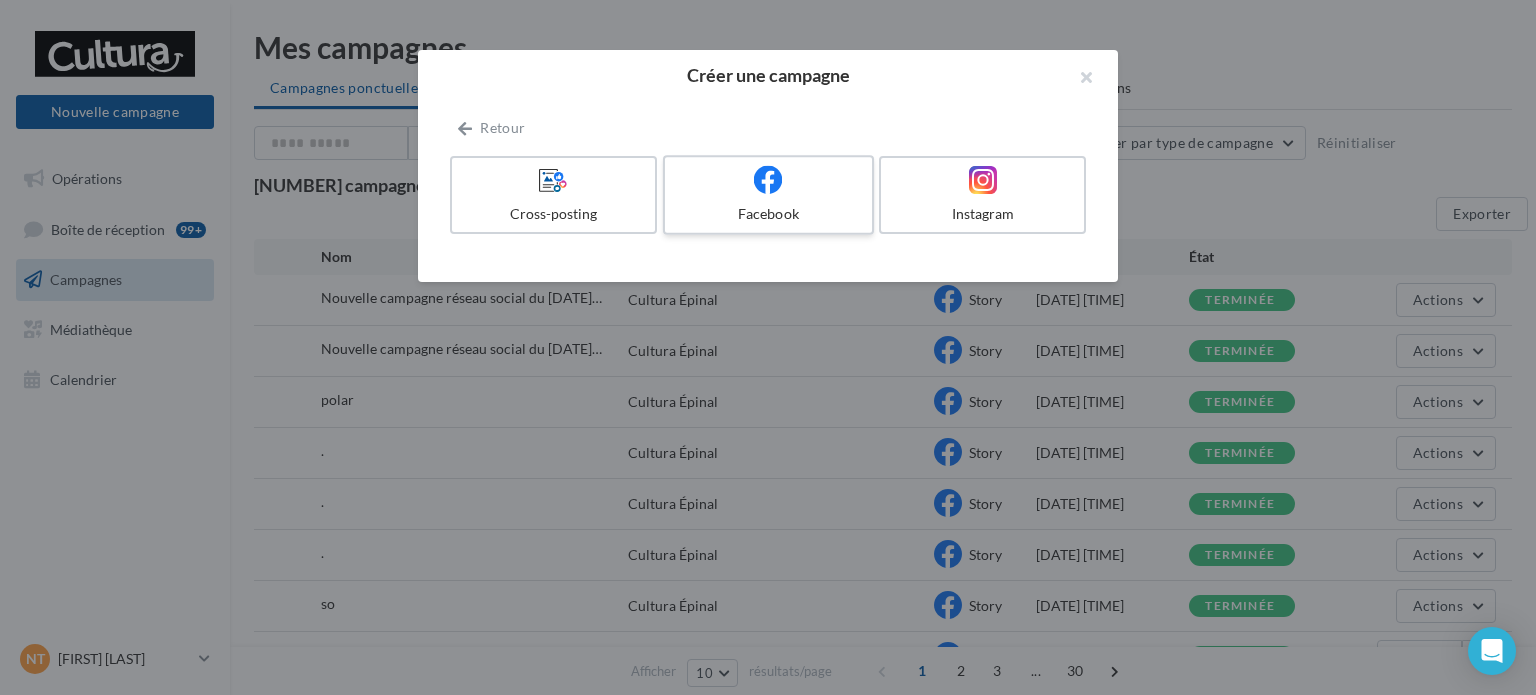 click at bounding box center [768, 179] 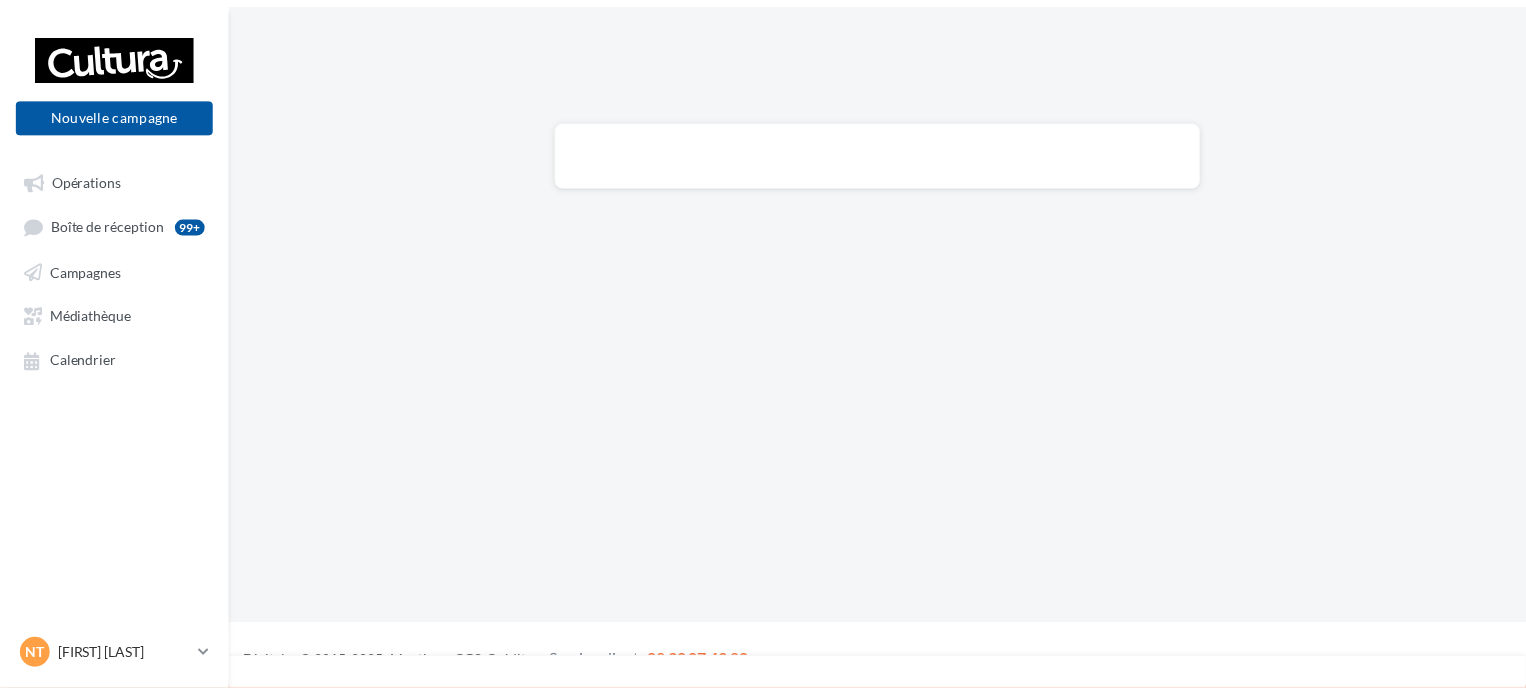 scroll, scrollTop: 0, scrollLeft: 0, axis: both 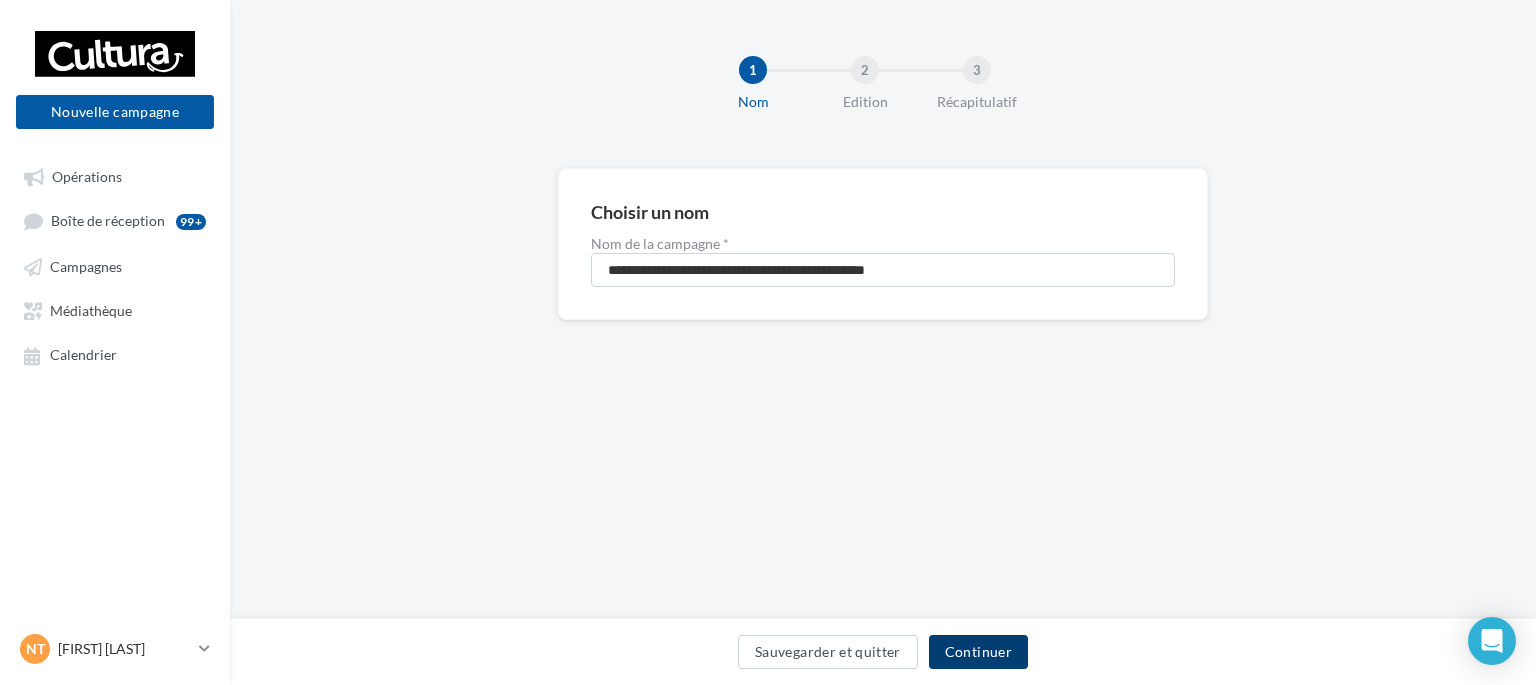 click on "Continuer" at bounding box center (978, 652) 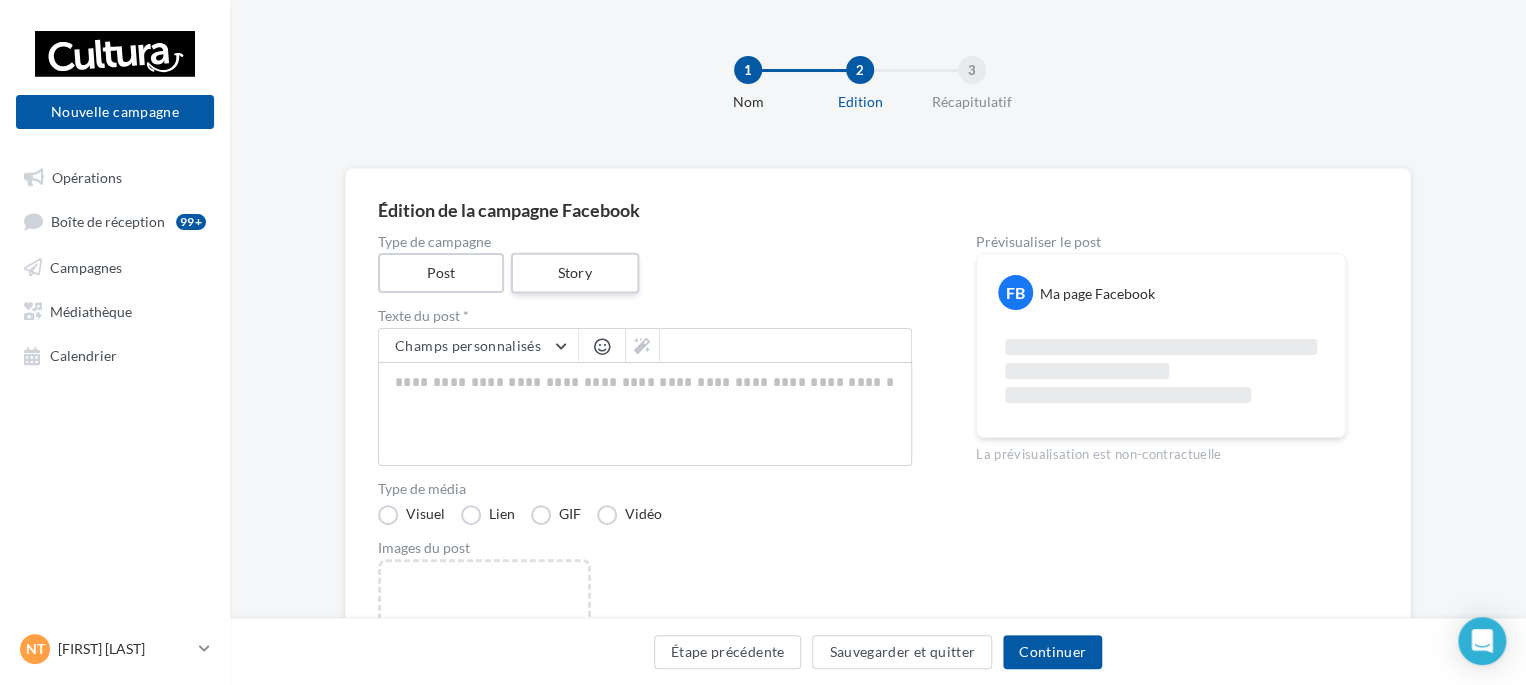 click on "Story" at bounding box center [574, 273] 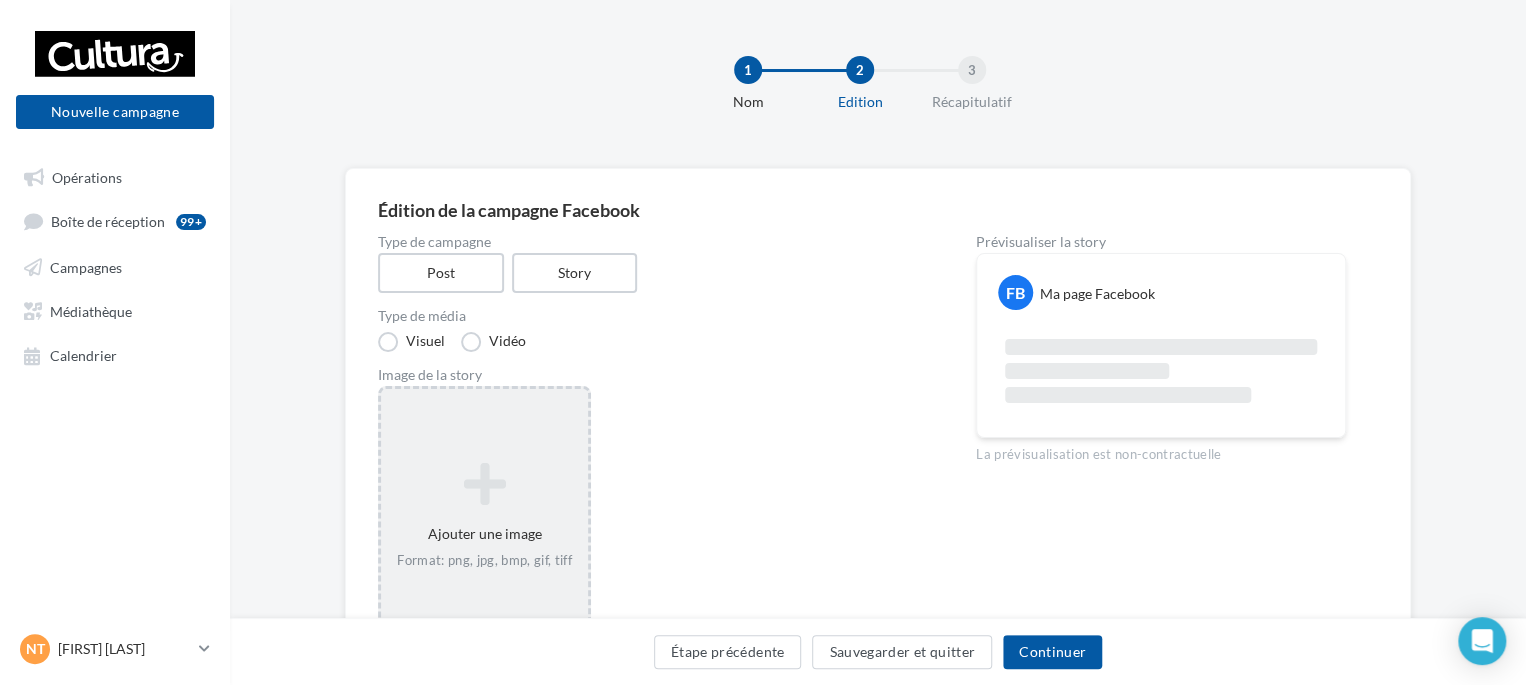 click on "Ajouter une image     Format: png, jpg, bmp, gif, tiff" at bounding box center [484, 516] 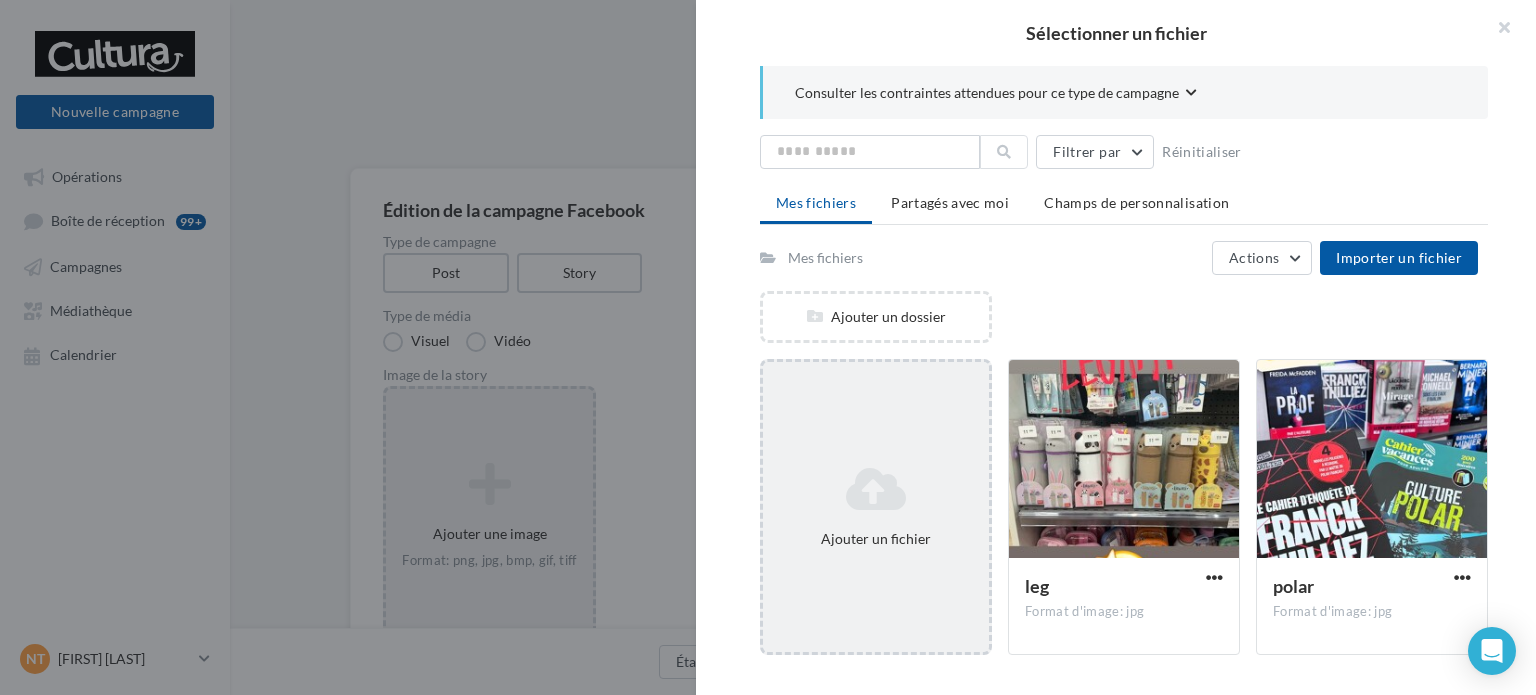 click on "Ajouter un fichier" at bounding box center [876, 317] 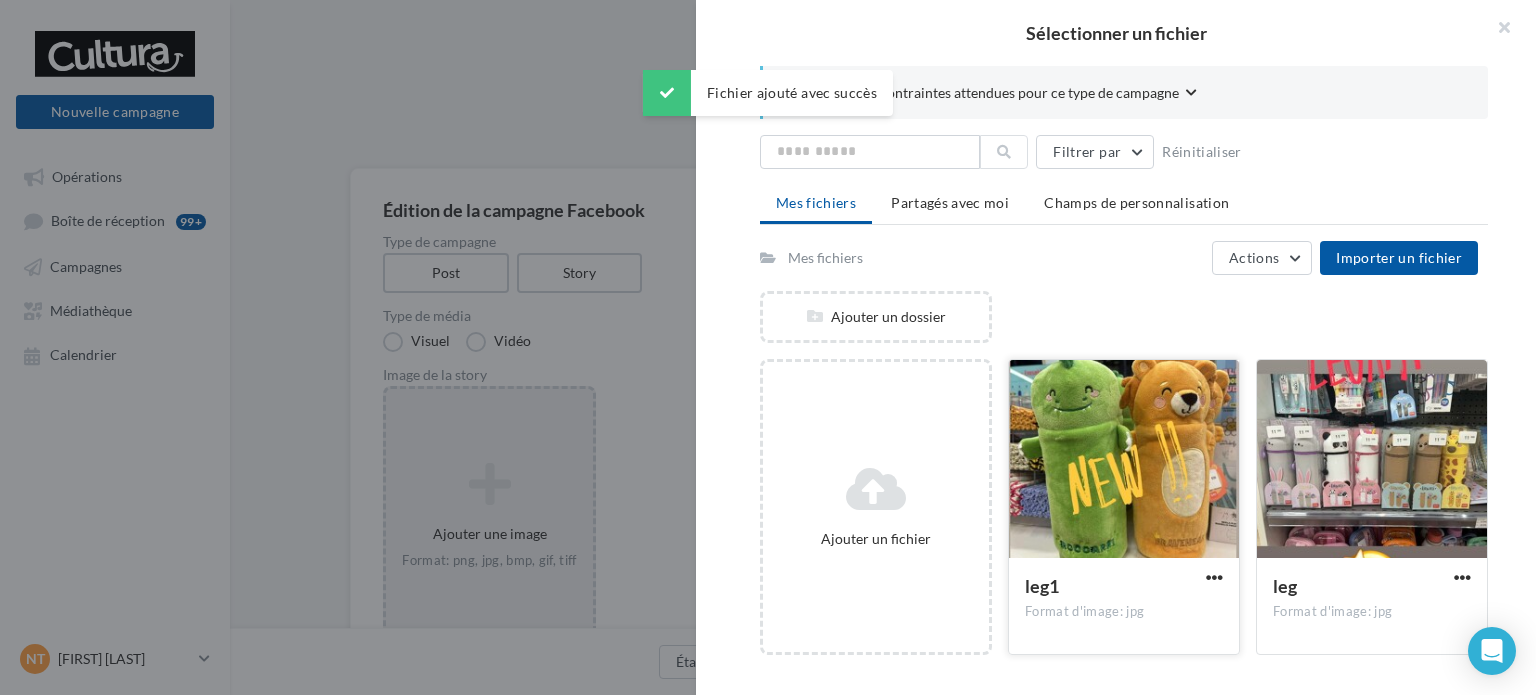 click at bounding box center (1124, 460) 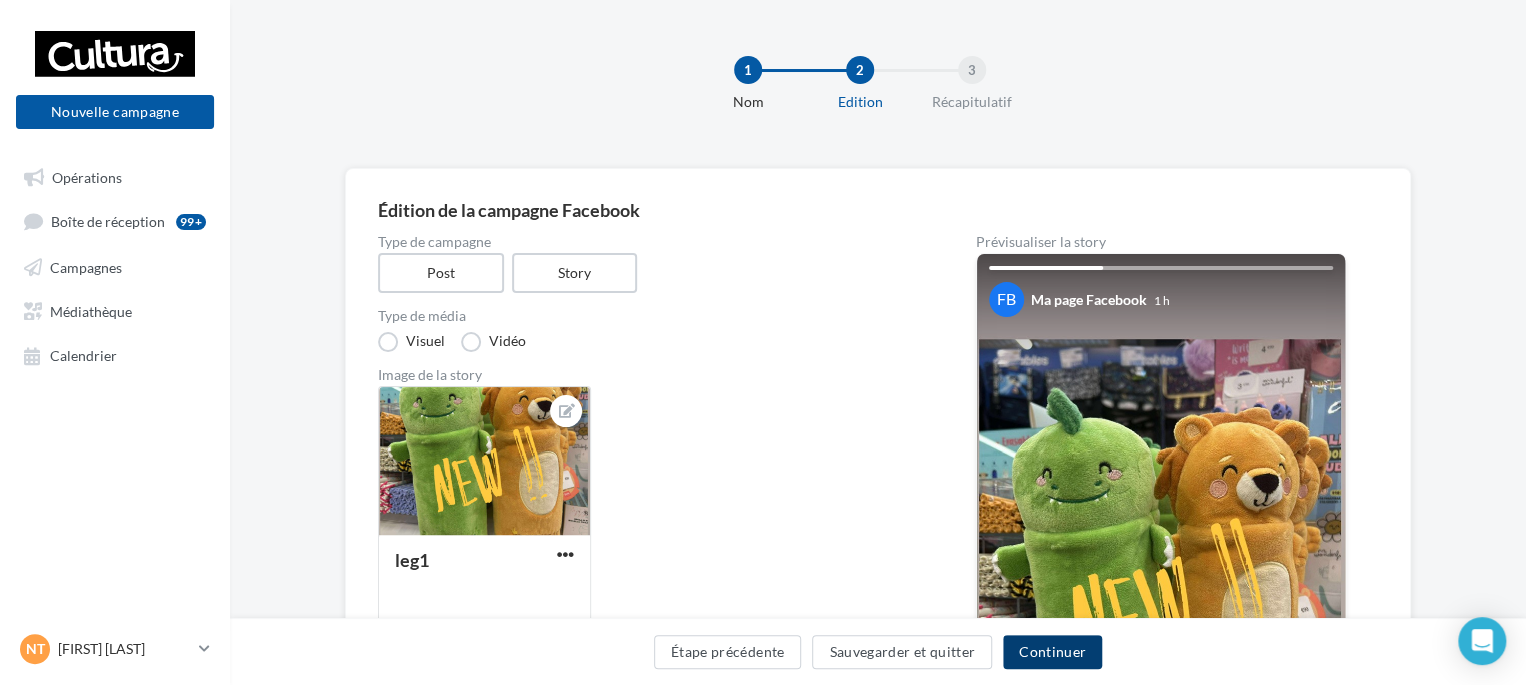 click on "Continuer" at bounding box center [1052, 652] 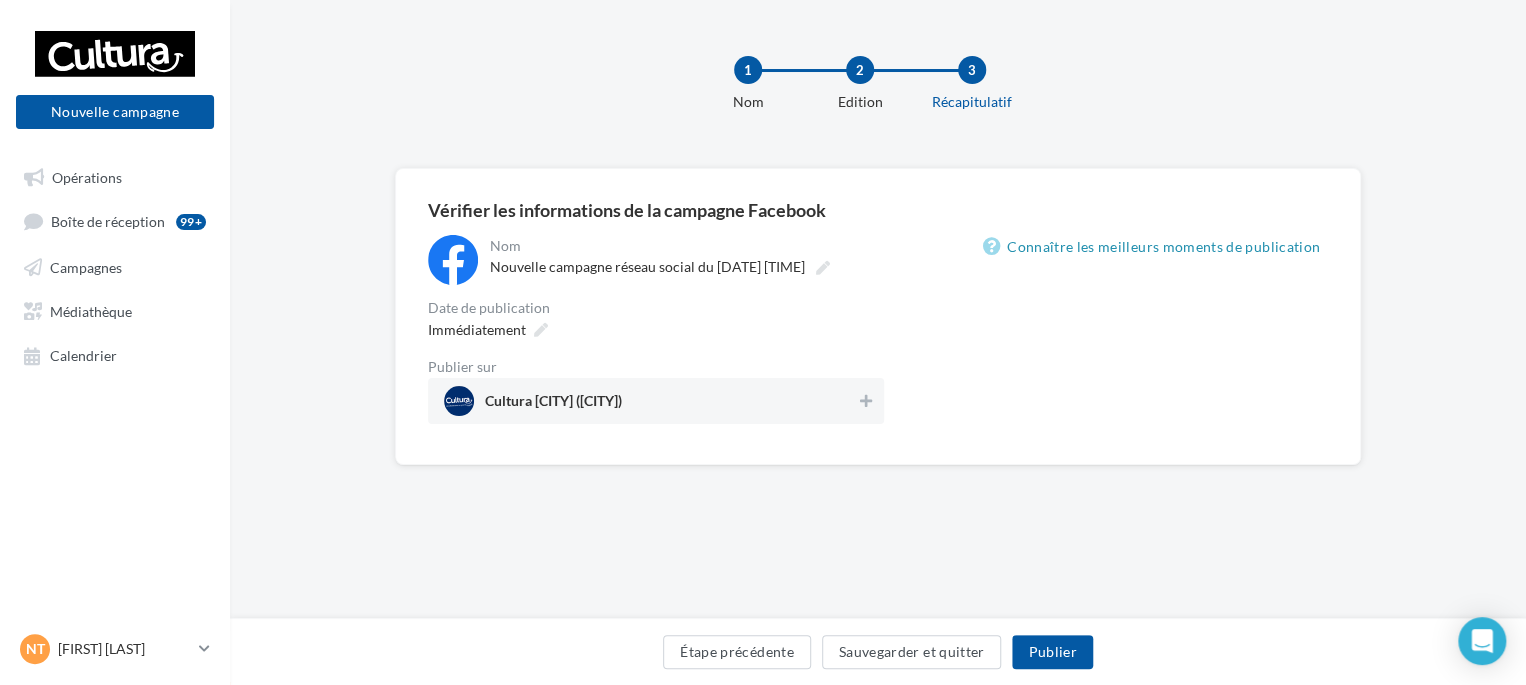 drag, startPoint x: 739, startPoint y: 430, endPoint x: 712, endPoint y: 417, distance: 29.966648 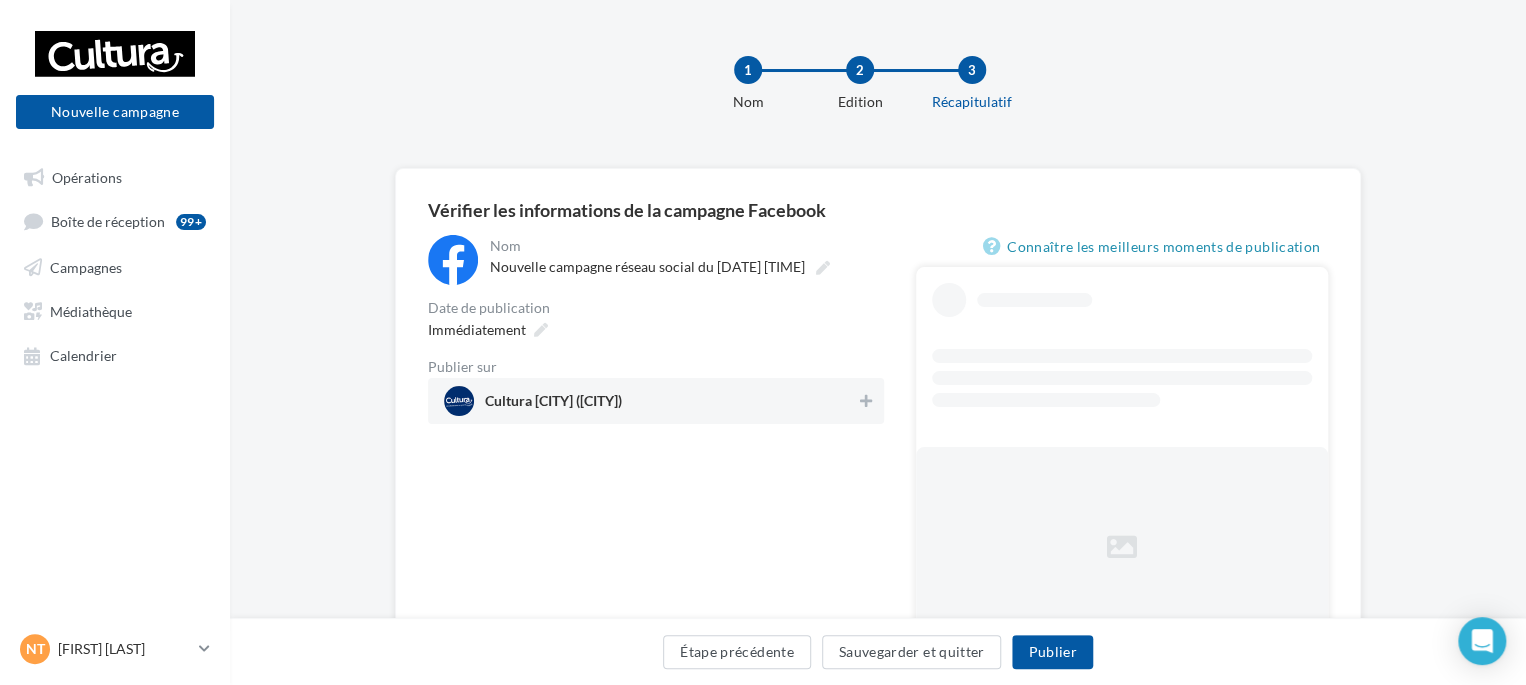click on "Cultura [CITY] ([CITY])" at bounding box center (656, 401) 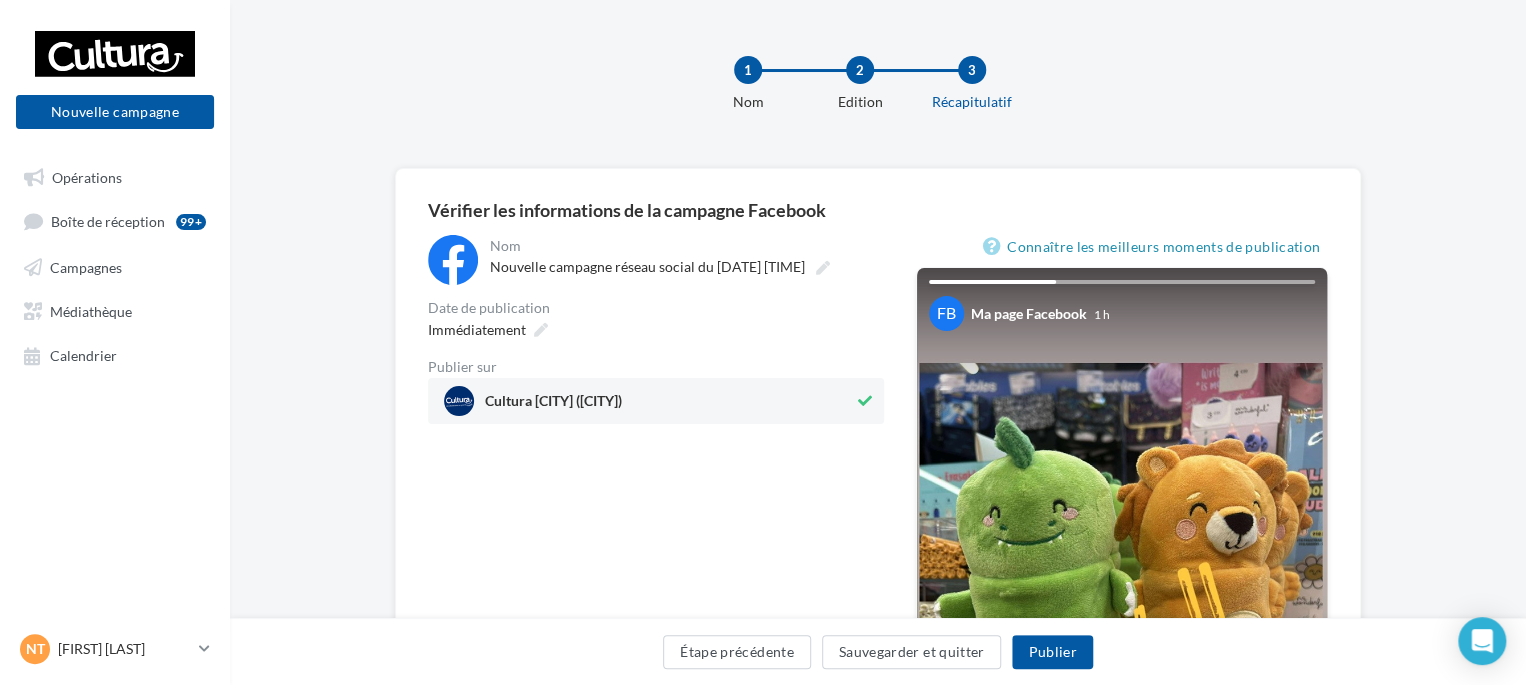 drag, startPoint x: 1043, startPoint y: 679, endPoint x: 1062, endPoint y: 669, distance: 21.470911 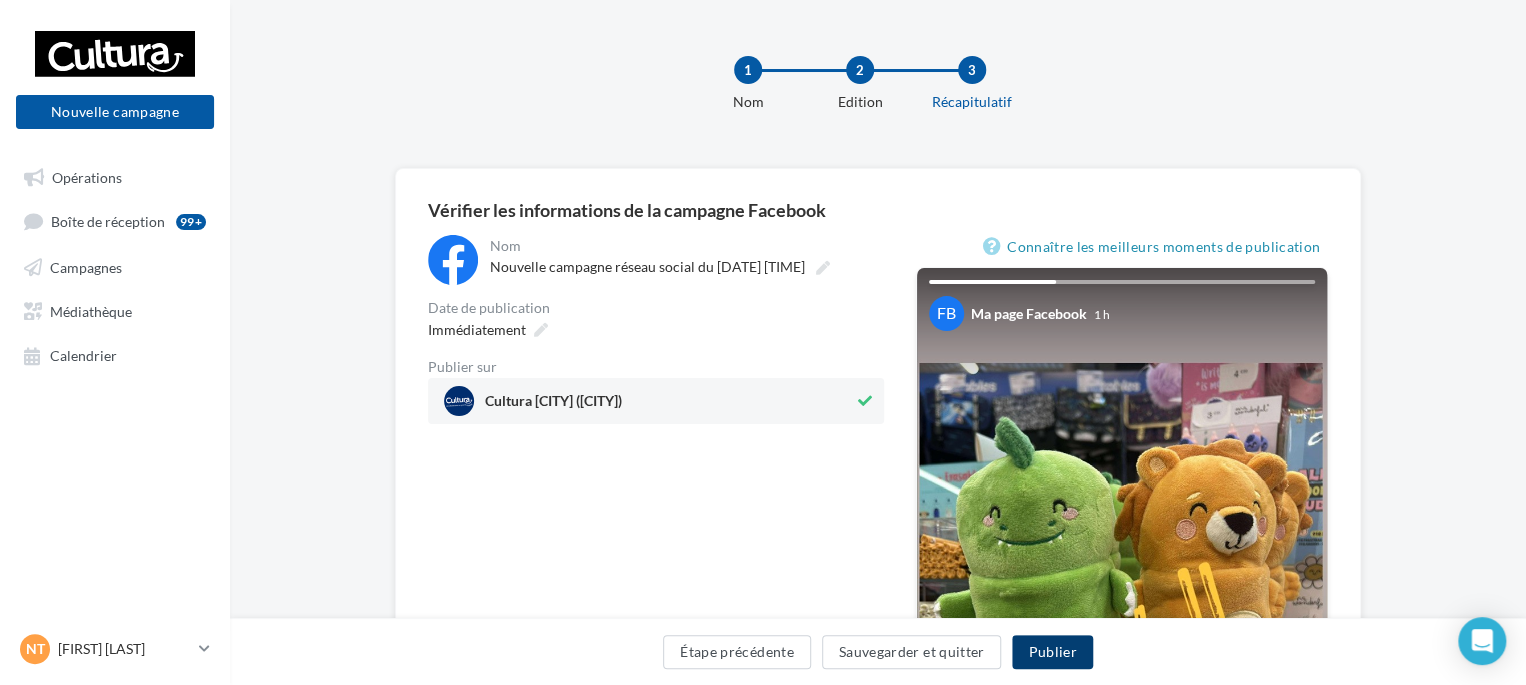 click on "Publier" at bounding box center (1052, 652) 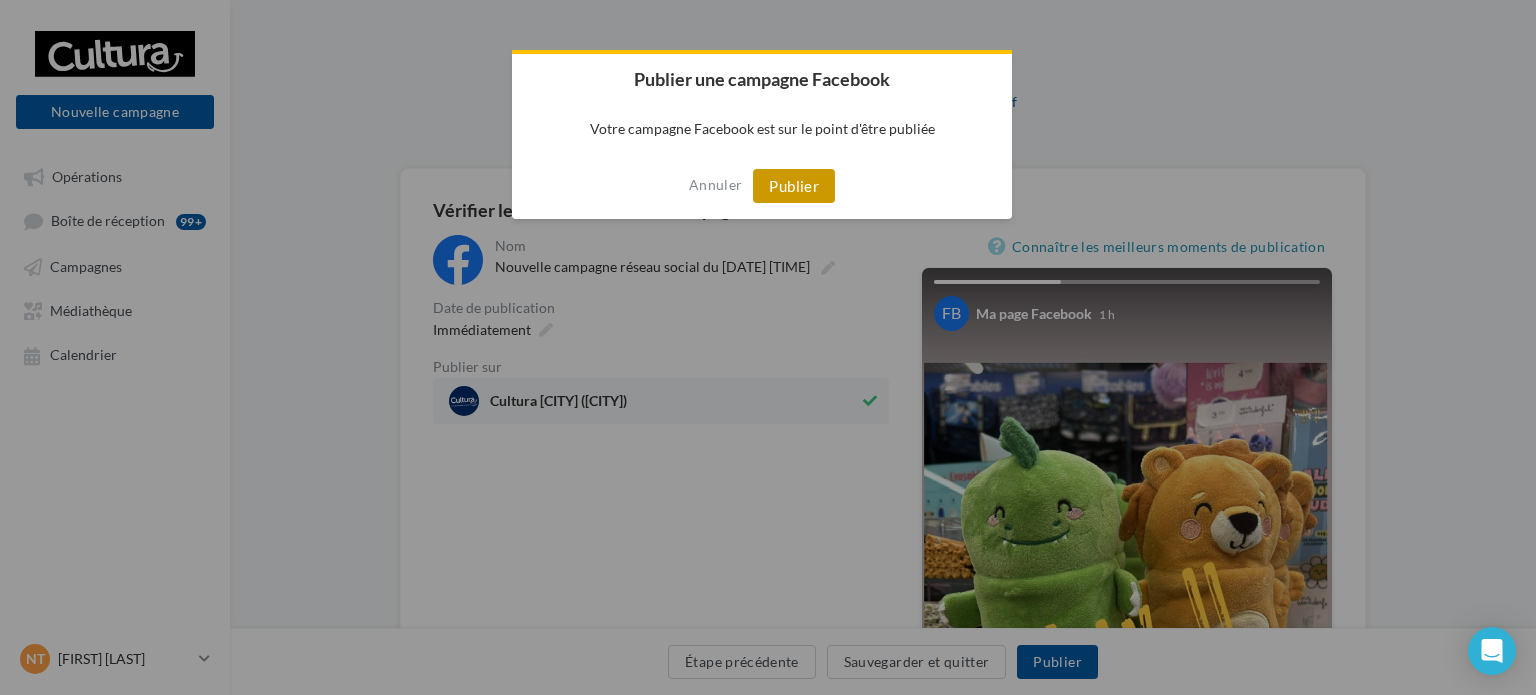 click on "Publier" at bounding box center (794, 186) 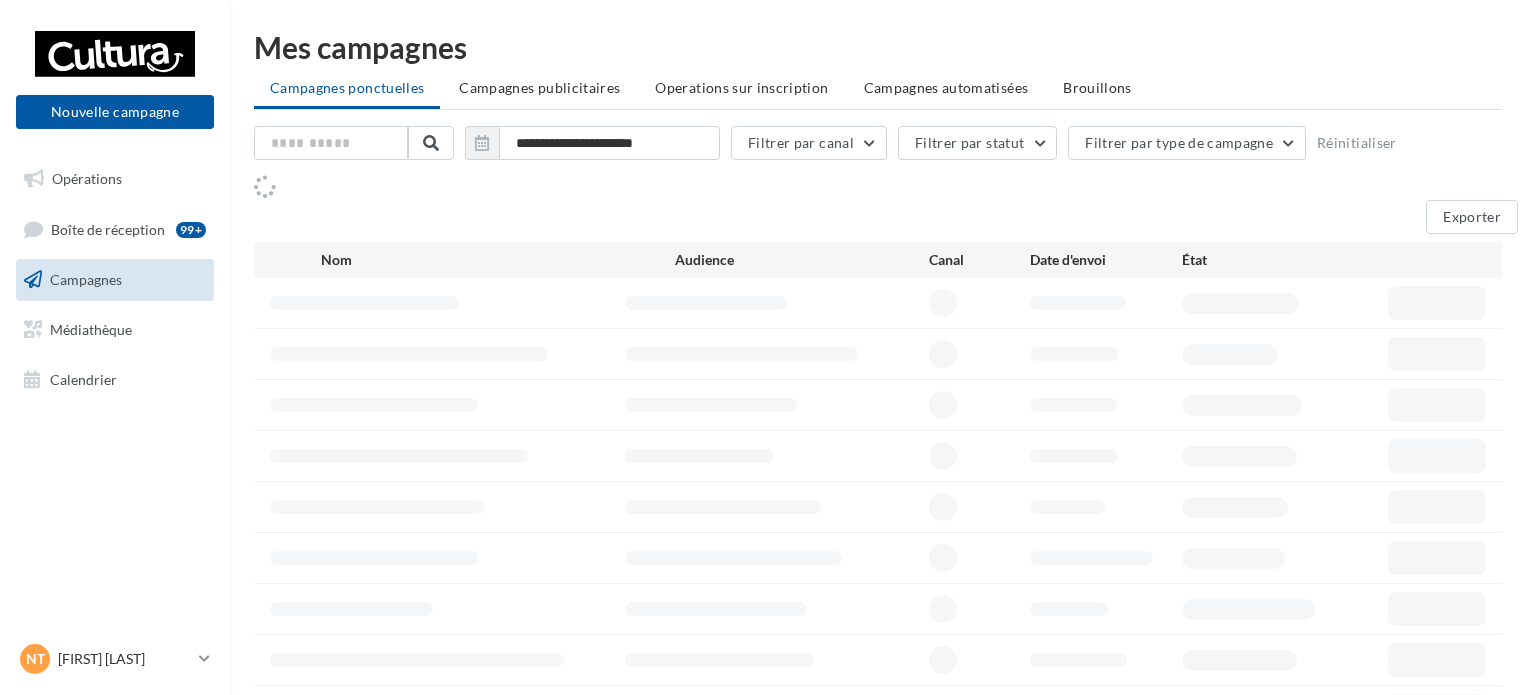 scroll, scrollTop: 0, scrollLeft: 0, axis: both 